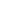 scroll, scrollTop: 0, scrollLeft: 0, axis: both 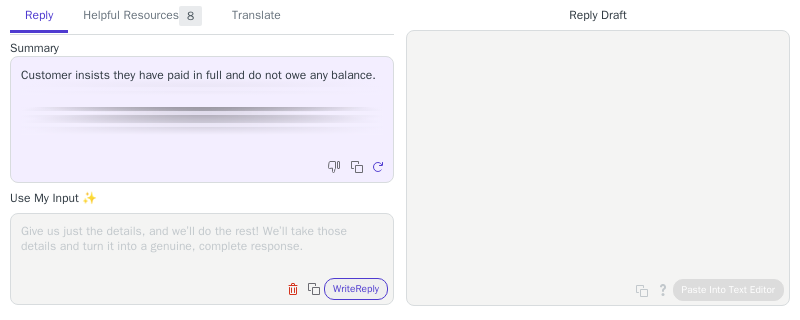 click at bounding box center (202, 246) 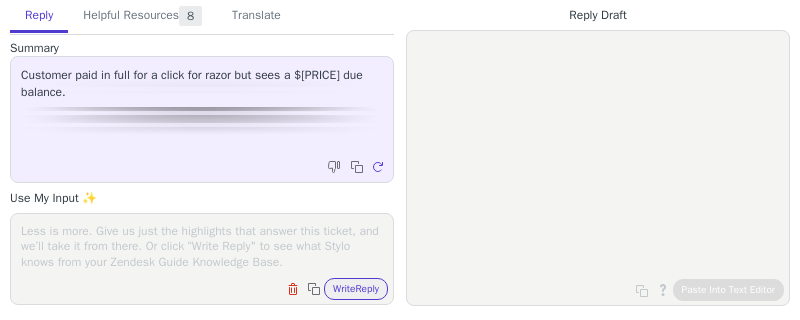 scroll, scrollTop: 0, scrollLeft: 0, axis: both 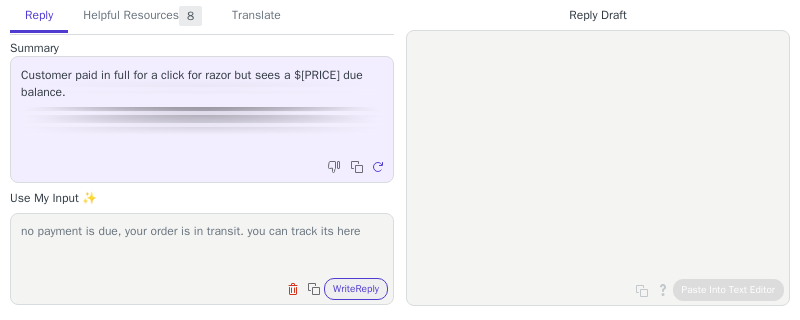 paste on "no payment is due, your order is in transit. you can track its here [URL]" 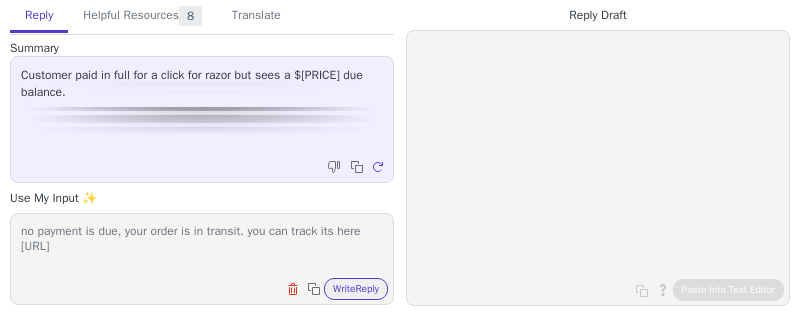 scroll, scrollTop: 0, scrollLeft: 0, axis: both 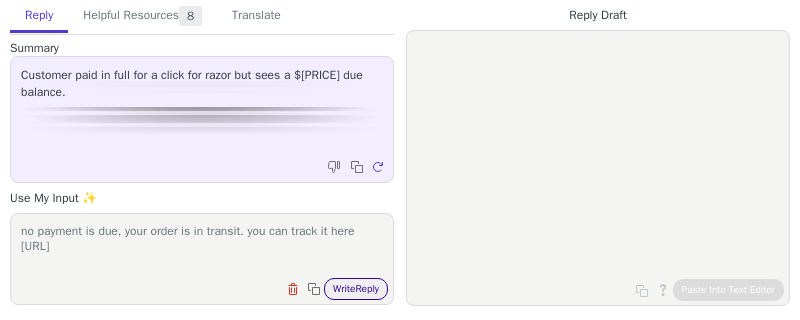 type on "no payment is due, your order is in transit. you can track it here https://webtrack.dhlglobalmail.com/orders/33872507037456607/details/420107039261290326135018920131" 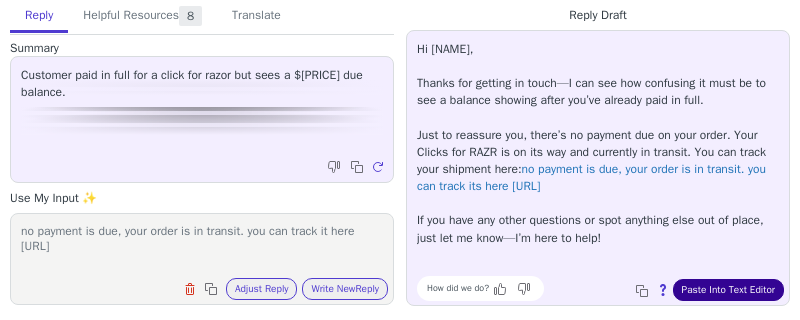 scroll, scrollTop: 291, scrollLeft: 0, axis: vertical 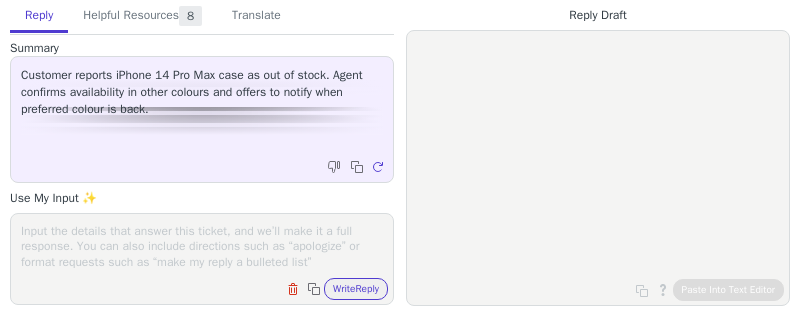 click at bounding box center [202, 246] 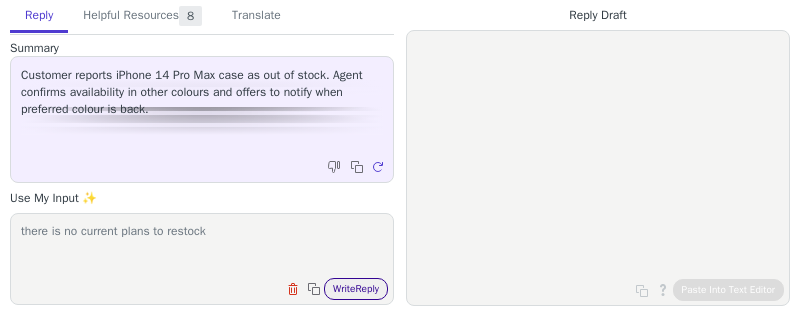 type on "there is no current plans to restock" 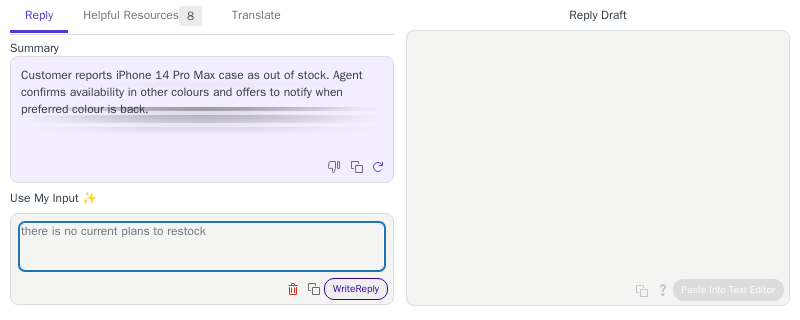 click on "Write  Reply" at bounding box center (356, 289) 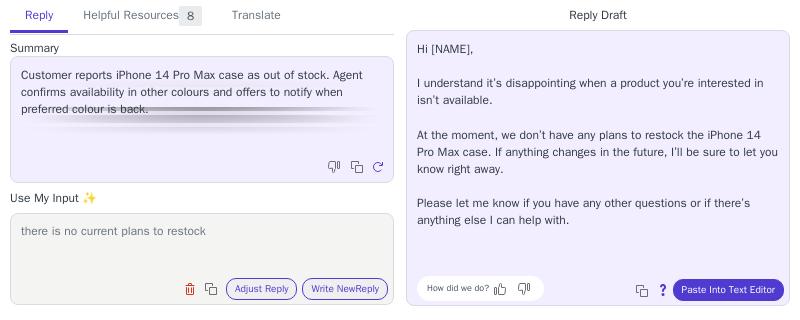 click on "Hi [NAME], I understand it’s disappointing when a product you’re interested in isn’t available. At the moment, we don’t have any plans to restock the iPhone 14 Pro Max case. If anything changes in the future, I’ll be sure to let you know right away. Please let me know if you have any other questions or if there’s anything else I can help with. How did we do? Copy to clipboard About this reply Paste Into Text Editor" at bounding box center [598, 168] 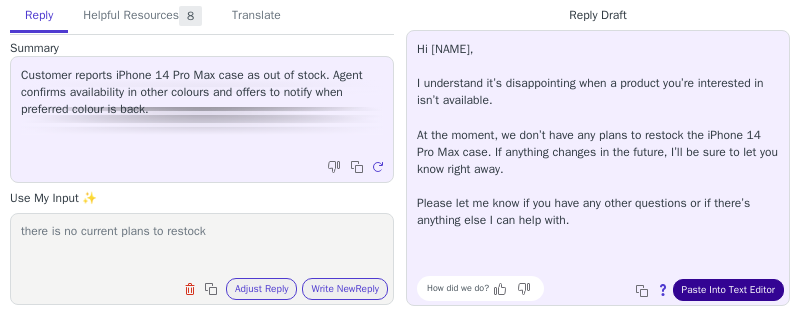 click on "Paste Into Text Editor" at bounding box center (728, 290) 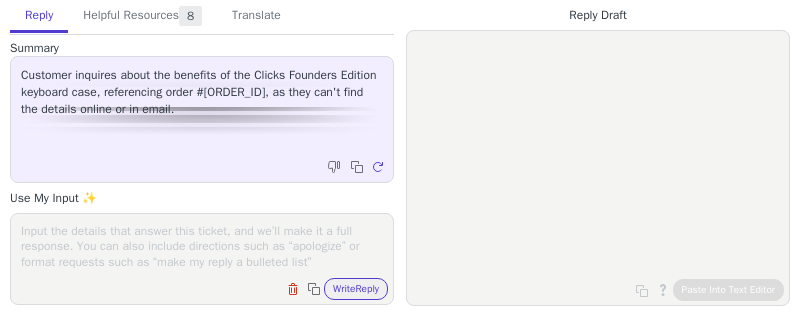 scroll, scrollTop: 0, scrollLeft: 0, axis: both 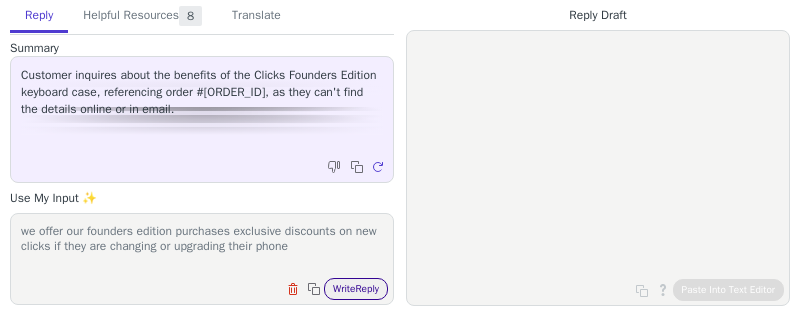 type on "we offer our founders edition purchases exclusive discounts on new clicks if they are changing or upgrading their phone" 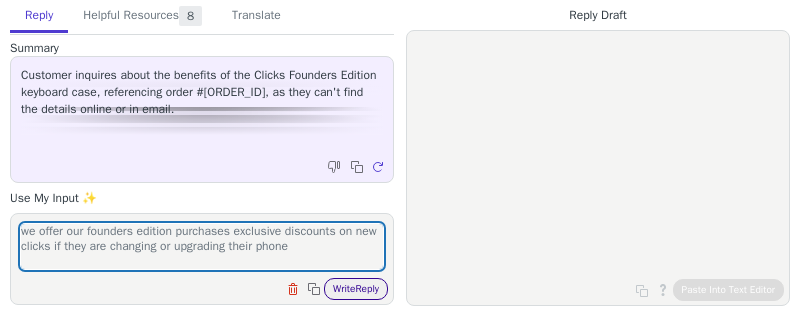 click on "Write  Reply" at bounding box center [356, 289] 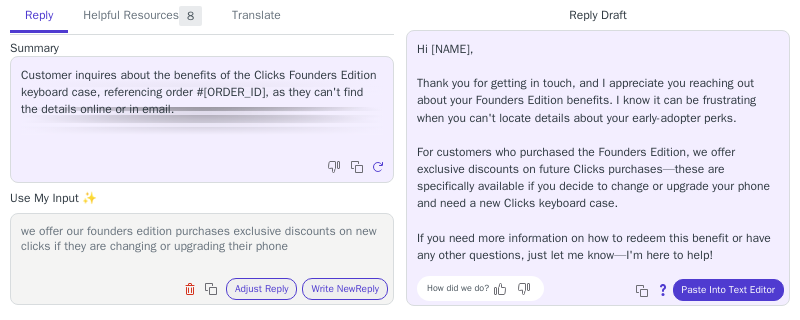 scroll, scrollTop: 0, scrollLeft: 0, axis: both 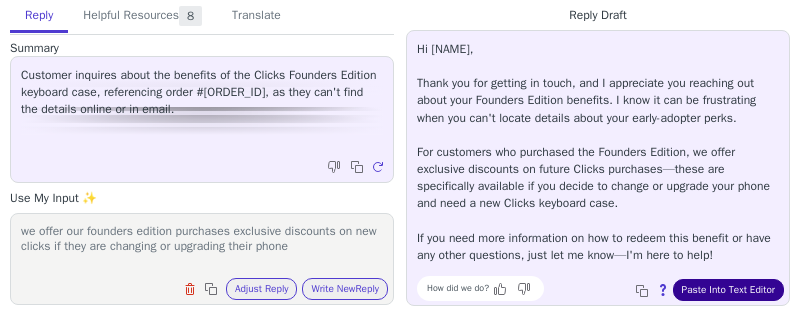 click on "Paste Into Text Editor" at bounding box center (728, 290) 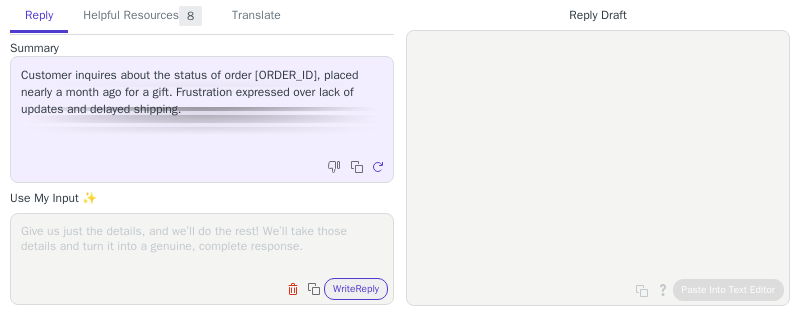 scroll, scrollTop: 0, scrollLeft: 0, axis: both 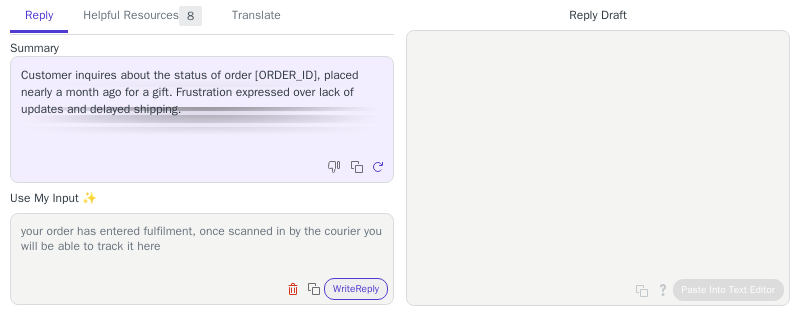paste on "https://webtrack.dhlglobalmail.com/orders/[ORDER_ID]/details/[TRACKING_ID]" 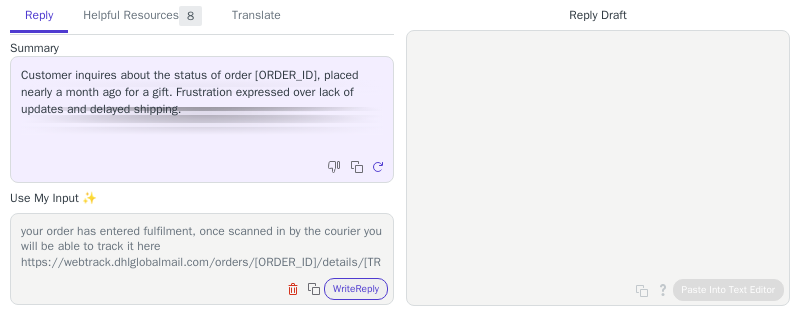 scroll, scrollTop: 15, scrollLeft: 0, axis: vertical 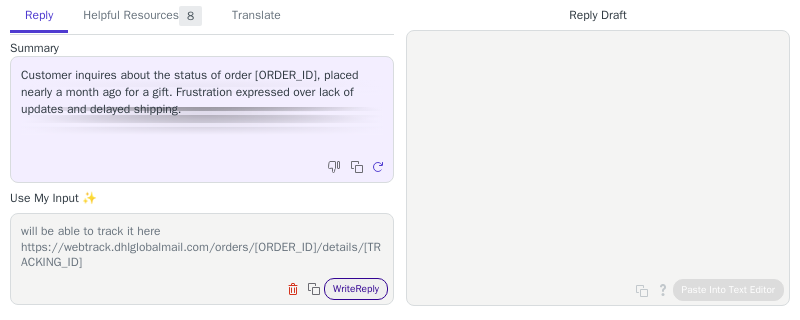 type on "your order has entered fulfilment, once scanned in by the courier you will be able to track it here https://webtrack.dhlglobalmail.com/orders/[ORDER_ID]/details/[TRACKING_ID]" 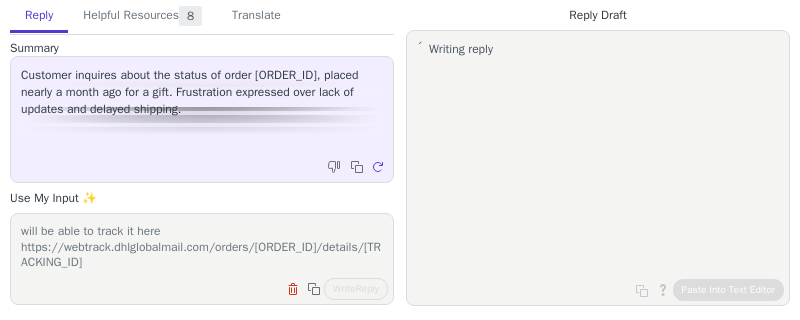 scroll, scrollTop: 0, scrollLeft: 0, axis: both 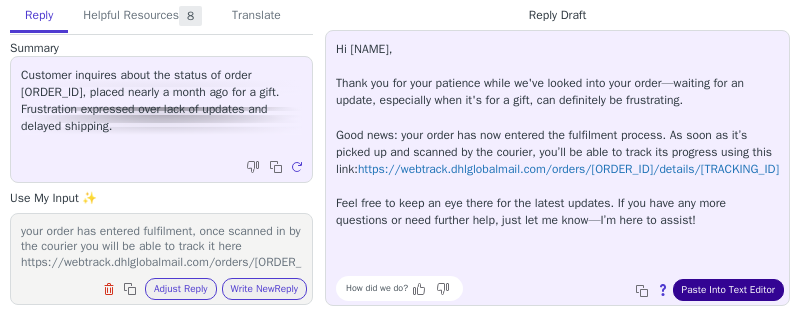 click on "Paste Into Text Editor" at bounding box center [728, 290] 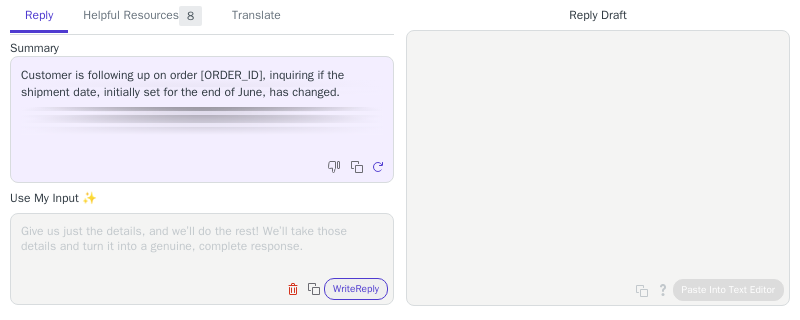 scroll, scrollTop: 0, scrollLeft: 0, axis: both 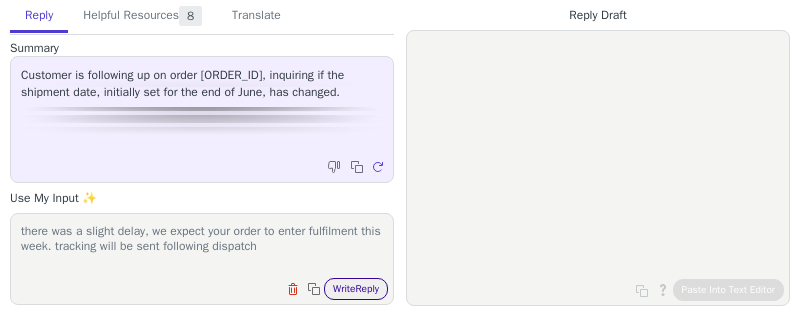type on "there was a slight delay, we expect your order to enter fulfilment this week. tracking will be sent following dispatch" 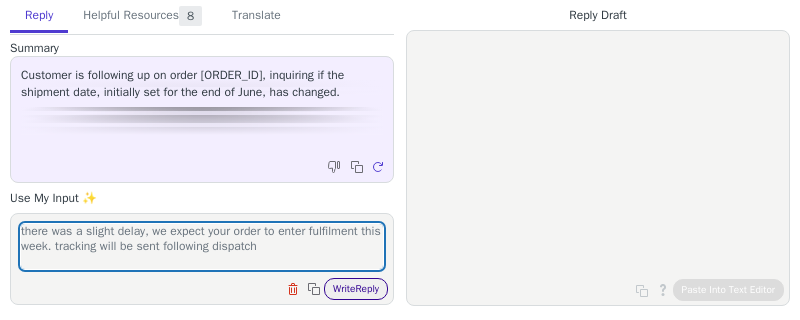click on "Write  Reply" at bounding box center (356, 289) 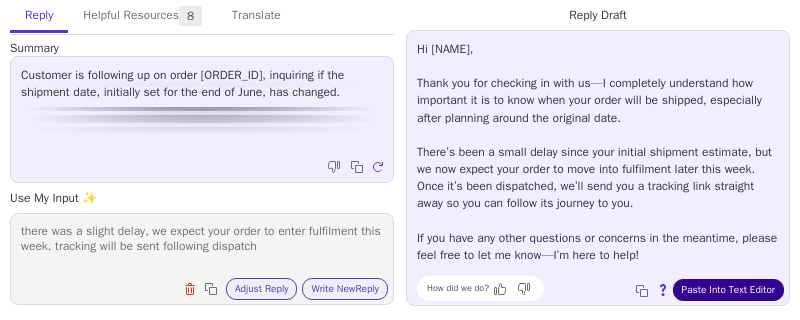 click on "Paste Into Text Editor" at bounding box center (728, 290) 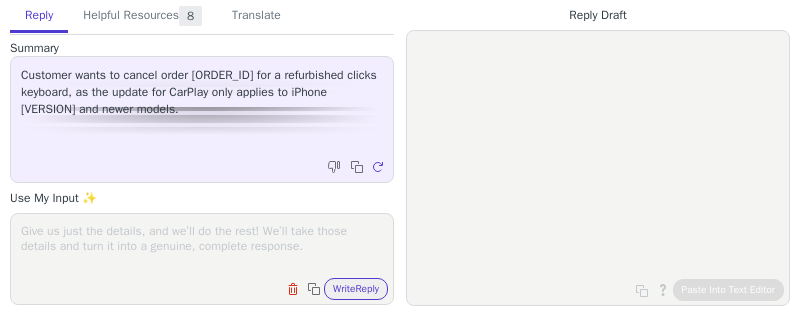 scroll, scrollTop: 0, scrollLeft: 0, axis: both 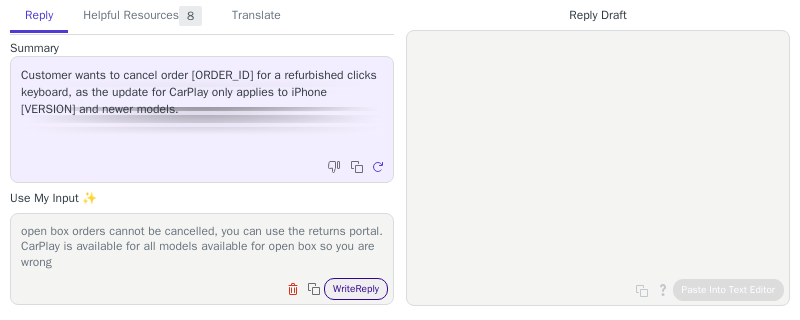 type on "open box orders cannot be cancelled, you can use the returns portal. CarPlay is available for all models available for open box so you are wrong" 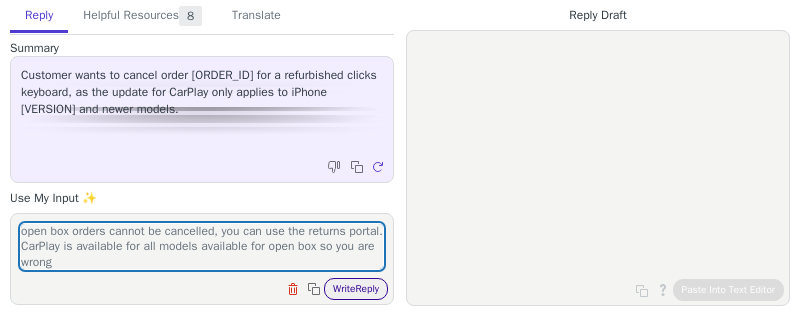 click on "Write  Reply" at bounding box center [356, 289] 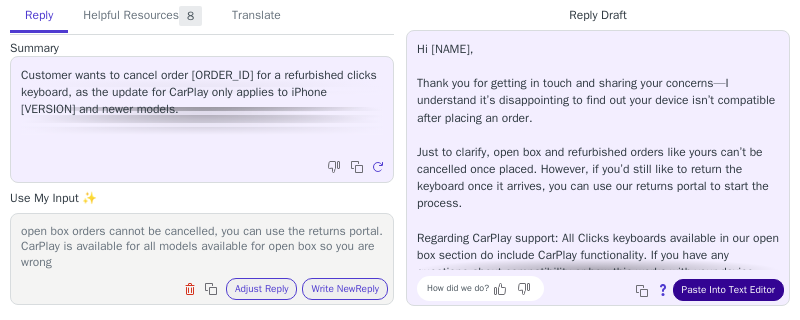 click on "Paste Into Text Editor" at bounding box center (728, 290) 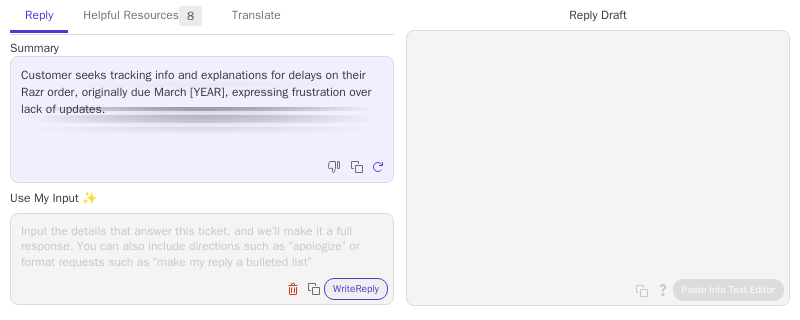 scroll, scrollTop: 0, scrollLeft: 0, axis: both 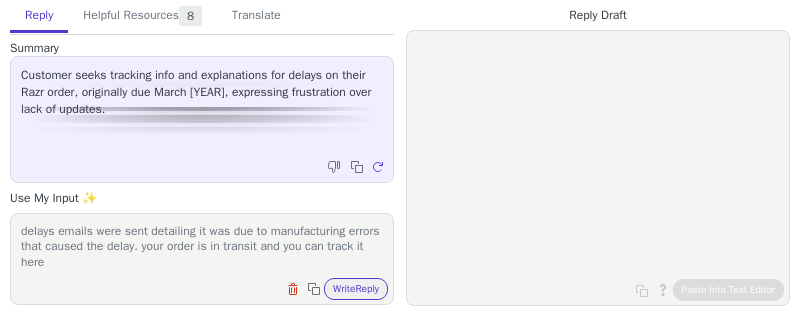 paste on "https://www.ontrac.com/tracking/?number=1LSD9ER000A8RZL" 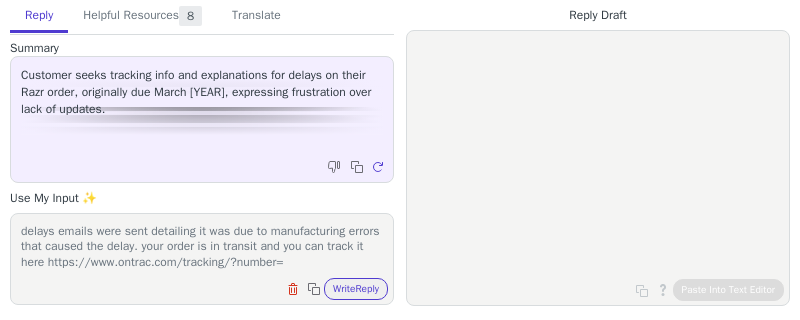 scroll, scrollTop: 15, scrollLeft: 0, axis: vertical 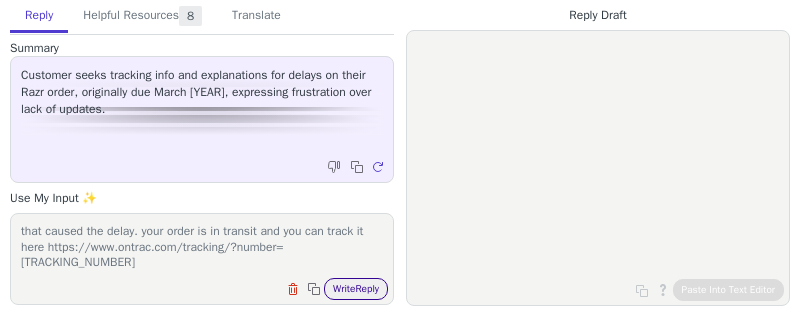 type on "delays emails were sent detailing it was due to manufacturing errors that caused the delay. your order is in transit and you can track it here https://www.ontrac.com/tracking/?number=[TRACKING_NUMBER]" 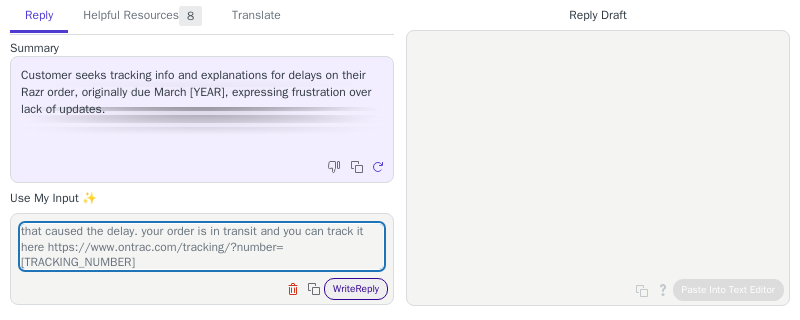 click on "Write  Reply" at bounding box center (356, 289) 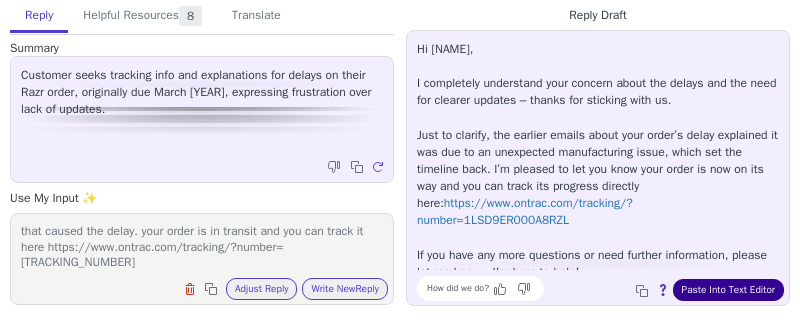 click on "Paste Into Text Editor" at bounding box center (728, 290) 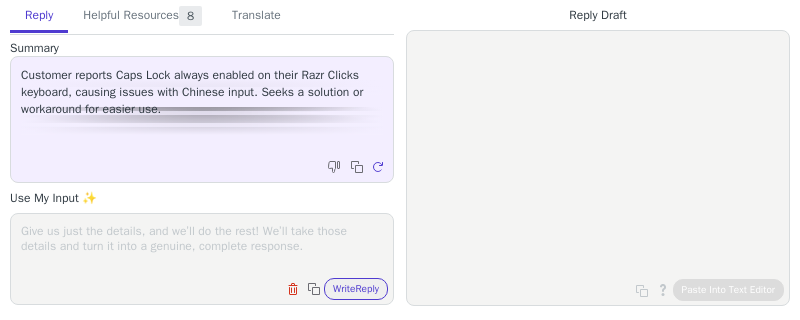 scroll, scrollTop: 0, scrollLeft: 0, axis: both 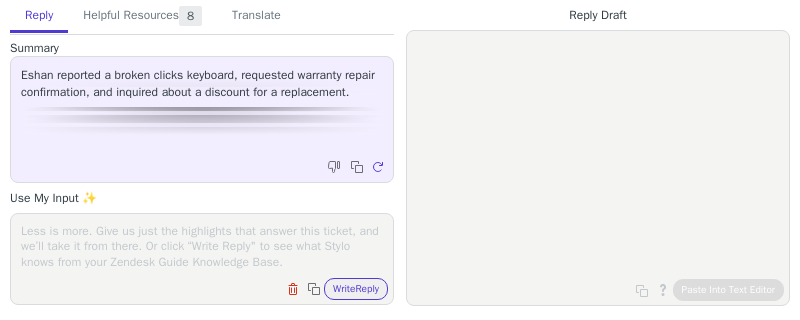 click at bounding box center [202, 246] 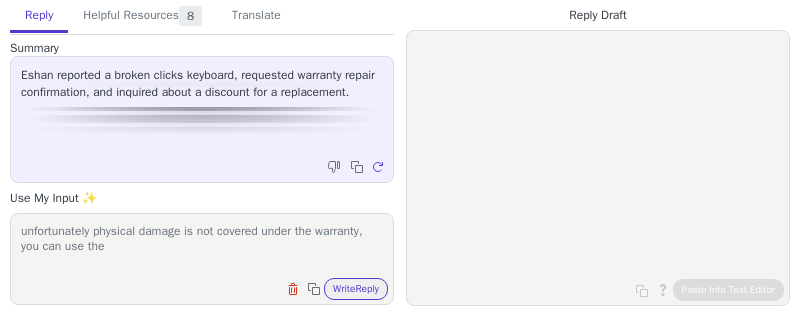 click on "unfortunately physical damage is not covered under the warranty, you can use the" at bounding box center [202, 246] 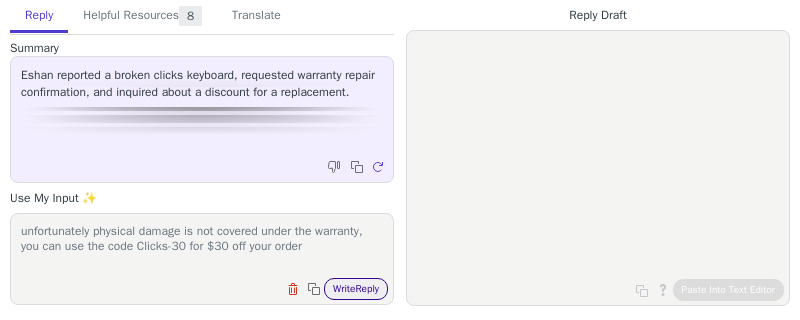 type on "unfortunately physical damage is not covered under the warranty, you can use the code Clicks-30 for $30 off your order" 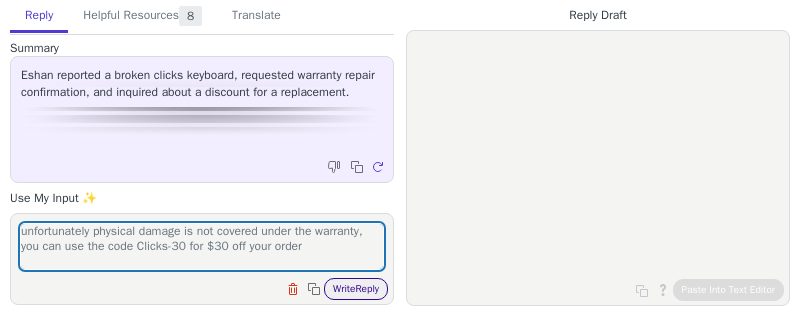 click on "Write  Reply" at bounding box center [356, 289] 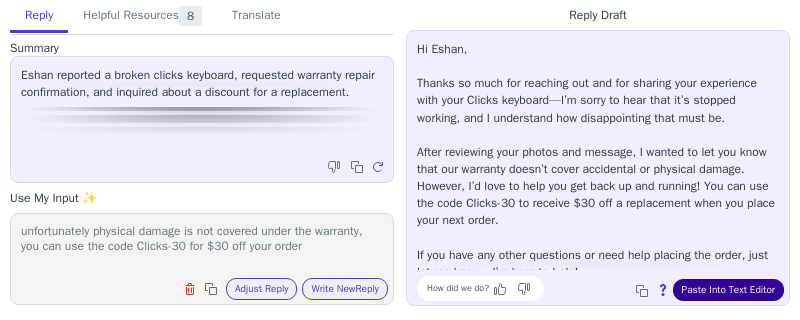 click on "Paste Into Text Editor" at bounding box center (728, 290) 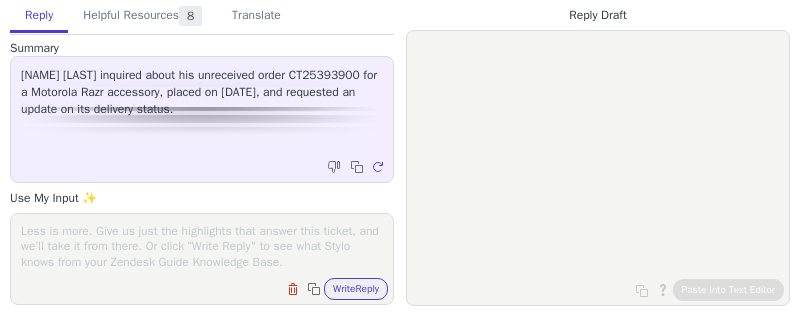 scroll, scrollTop: 0, scrollLeft: 0, axis: both 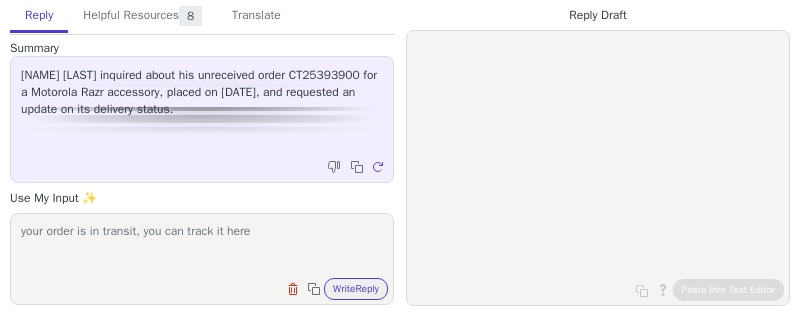 paste on "https://webtrack.dhlglobalmail.com/orders/33872507037418303/details/420260379261290326135018499958" 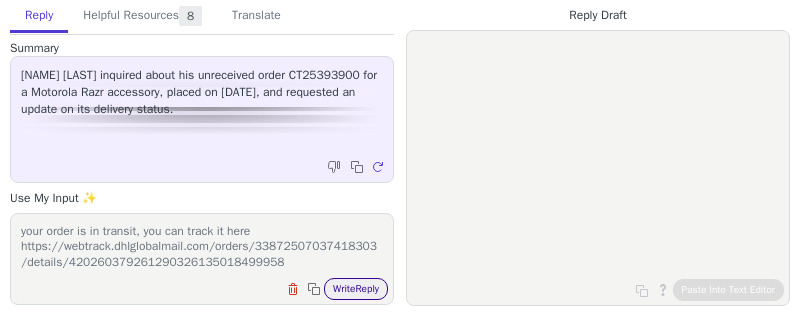 type on "your order is in transit, you can track it here https://webtrack.dhlglobalmail.com/orders/33872507037418303/details/420260379261290326135018499958" 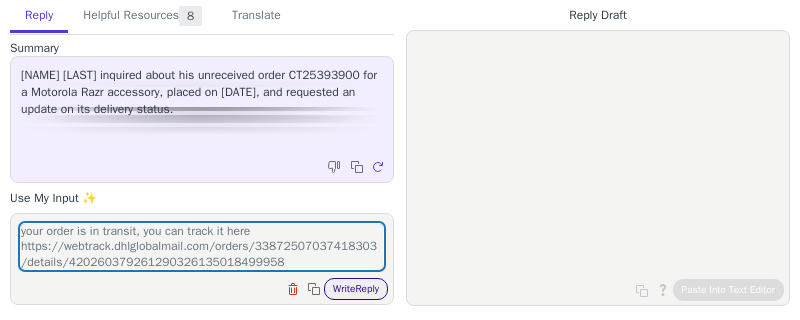 click on "Write  Reply" at bounding box center [356, 289] 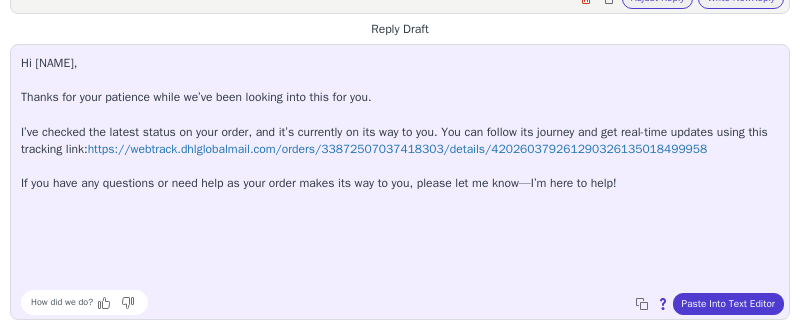 scroll, scrollTop: 291, scrollLeft: 0, axis: vertical 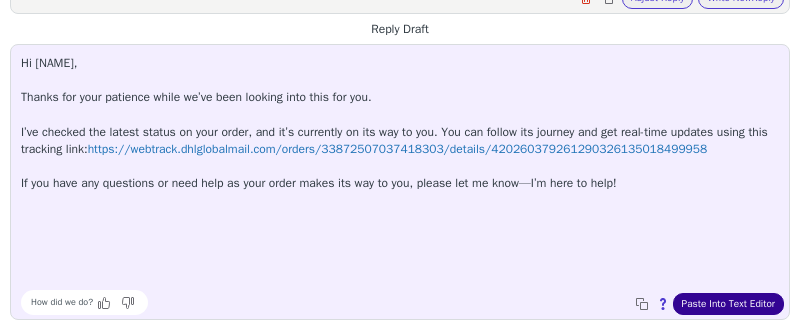 click on "Paste Into Text Editor" at bounding box center (728, 304) 